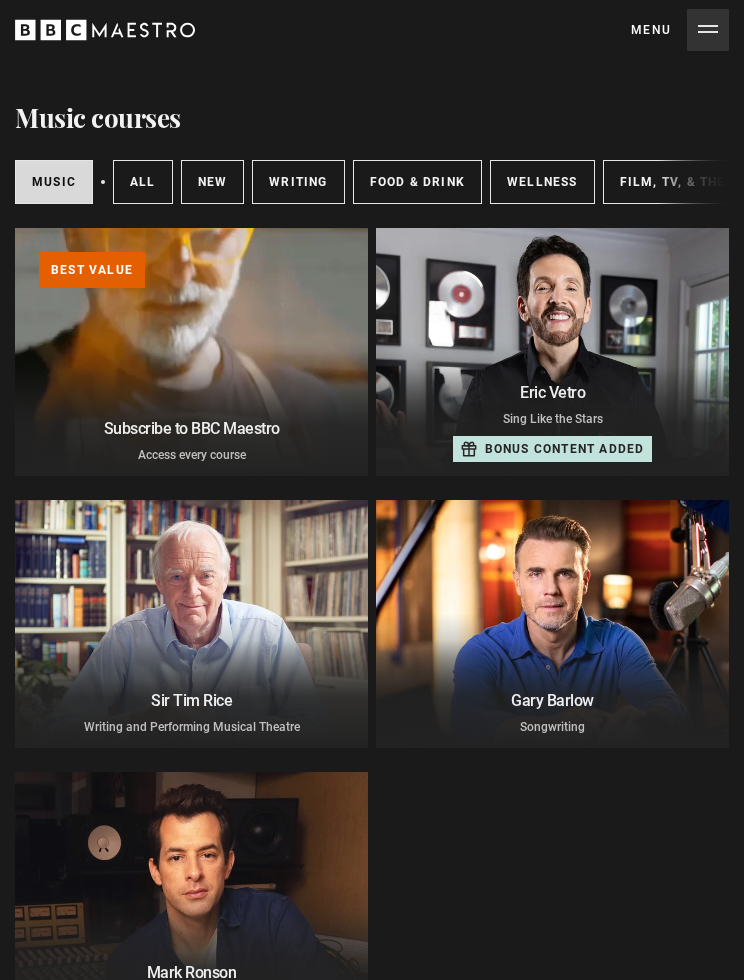 scroll, scrollTop: 0, scrollLeft: 0, axis: both 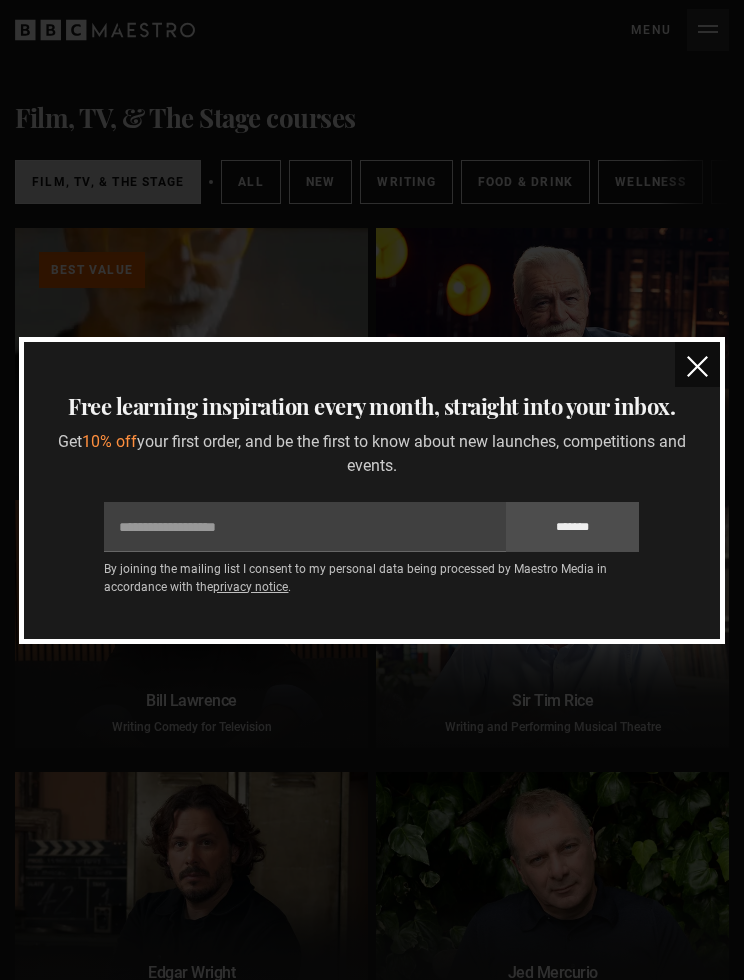 click at bounding box center (697, 366) 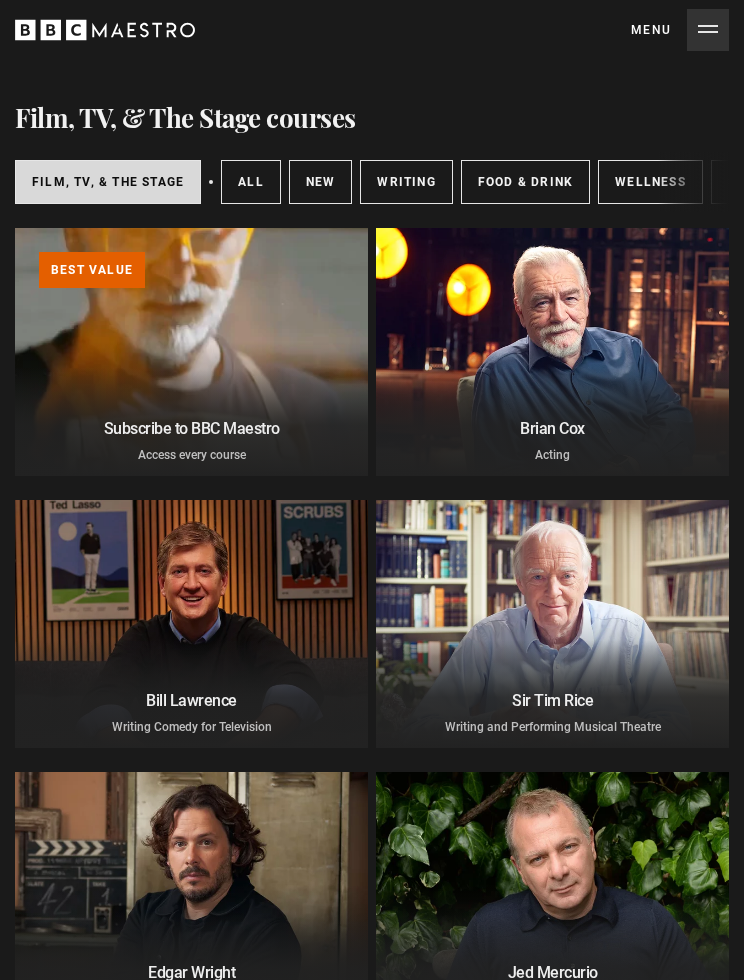 scroll, scrollTop: 0, scrollLeft: 0, axis: both 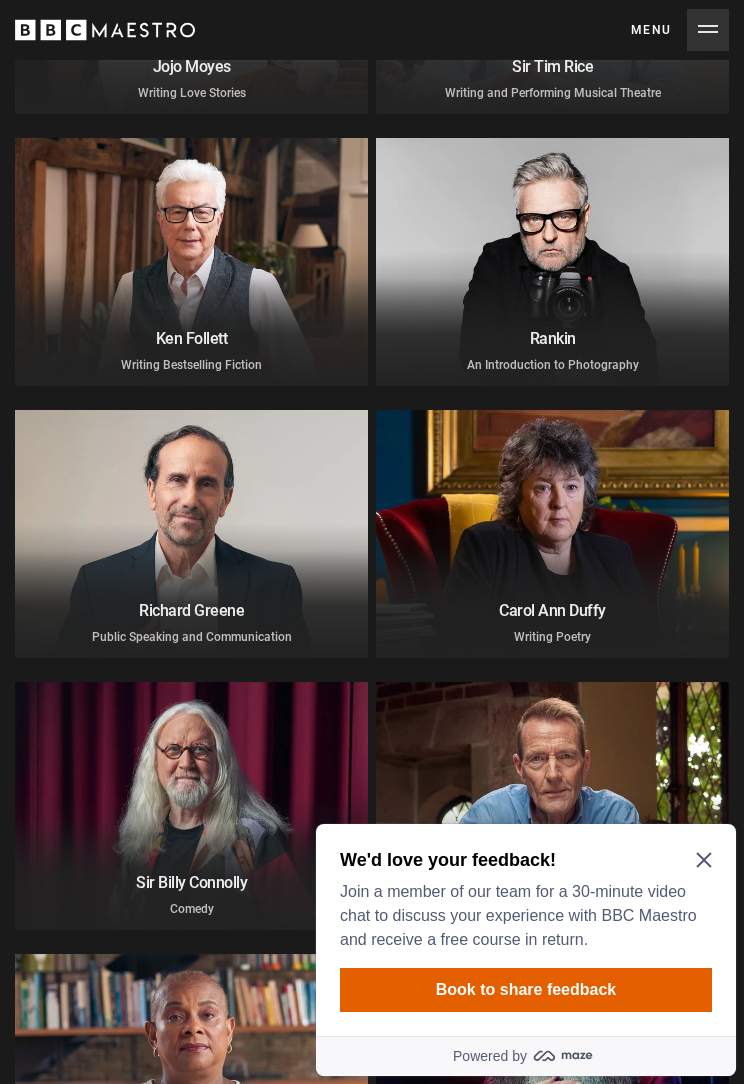 click at bounding box center [552, 262] 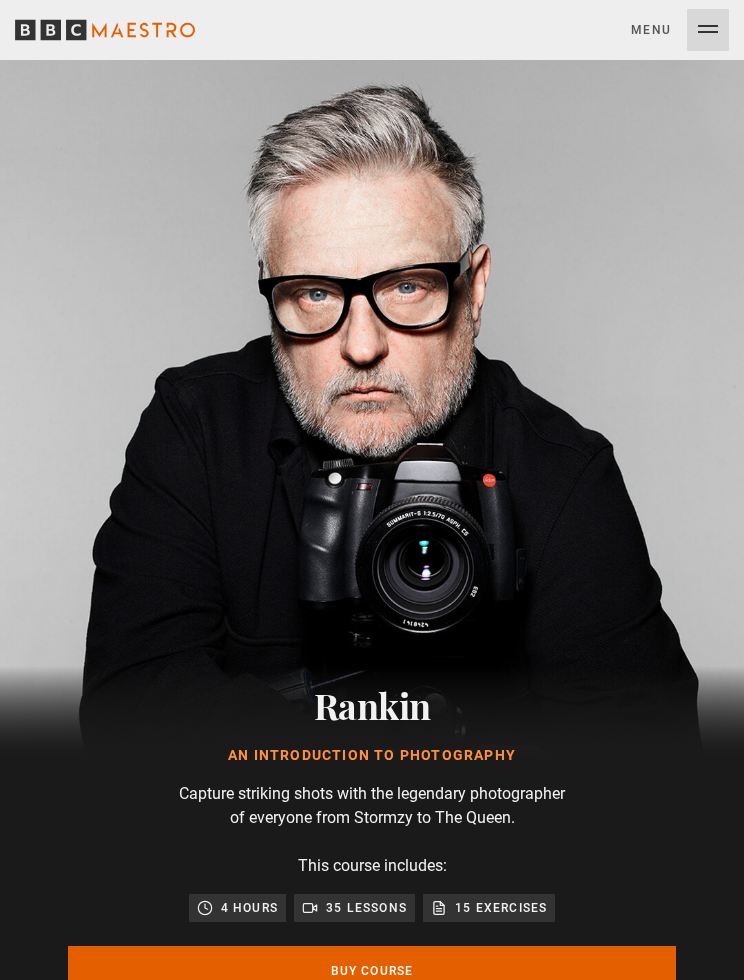 scroll, scrollTop: 0, scrollLeft: 0, axis: both 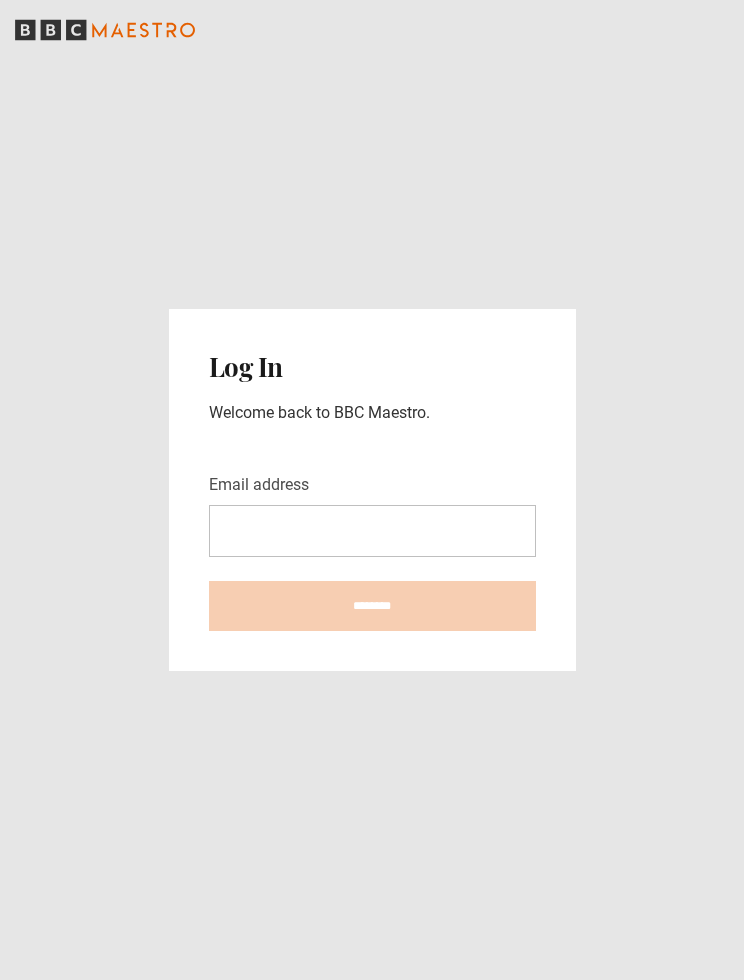 click on "Email address" at bounding box center (372, 531) 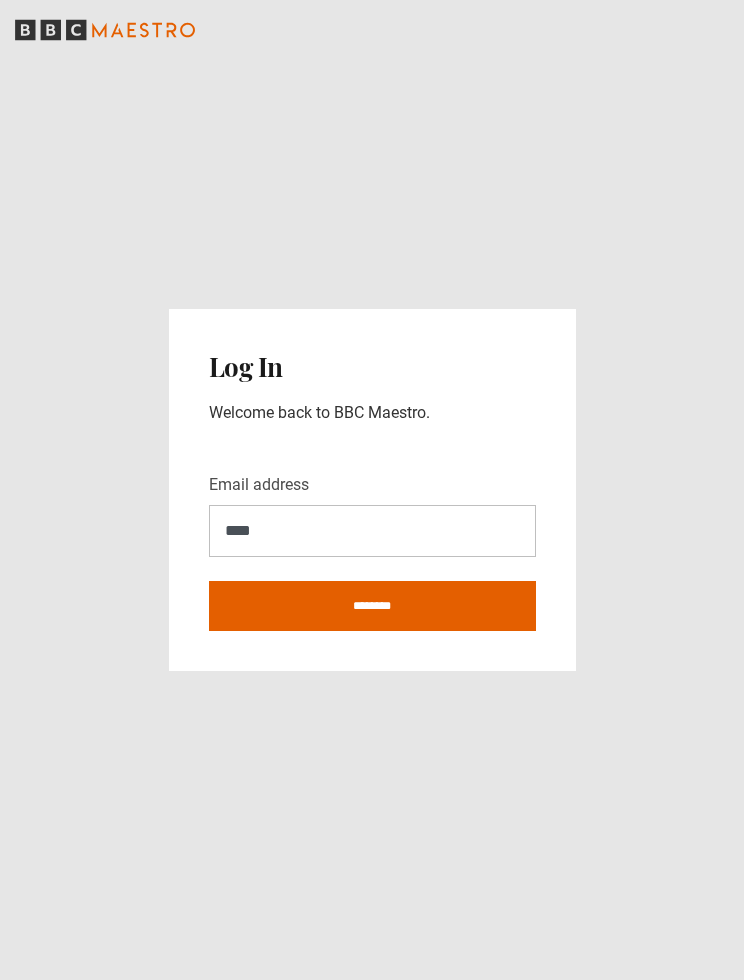 type on "*****" 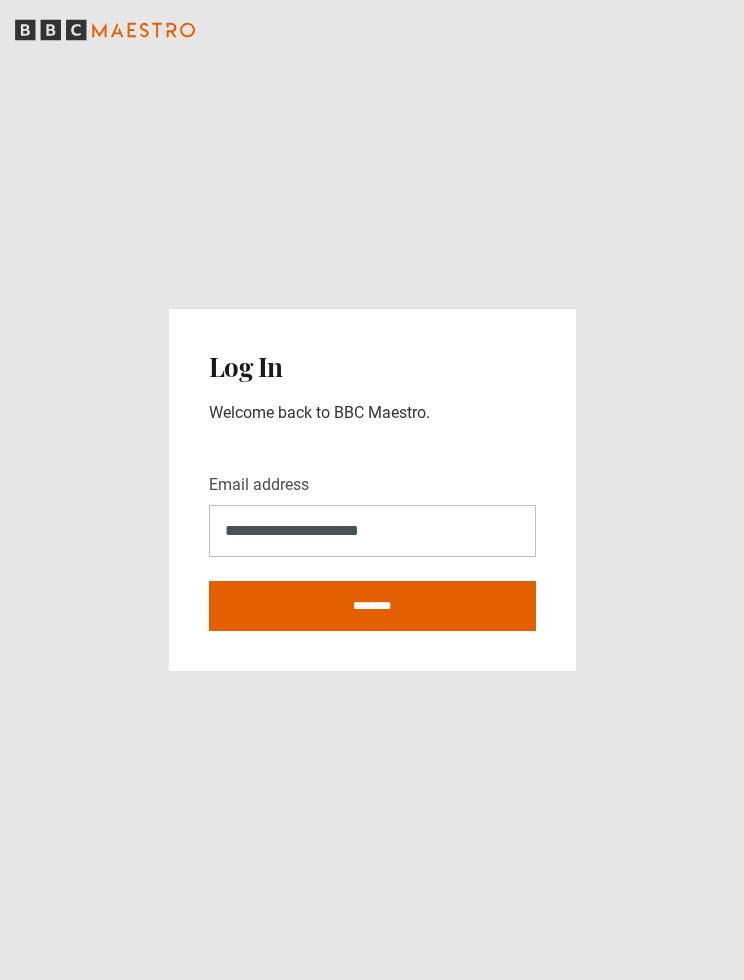type on "**********" 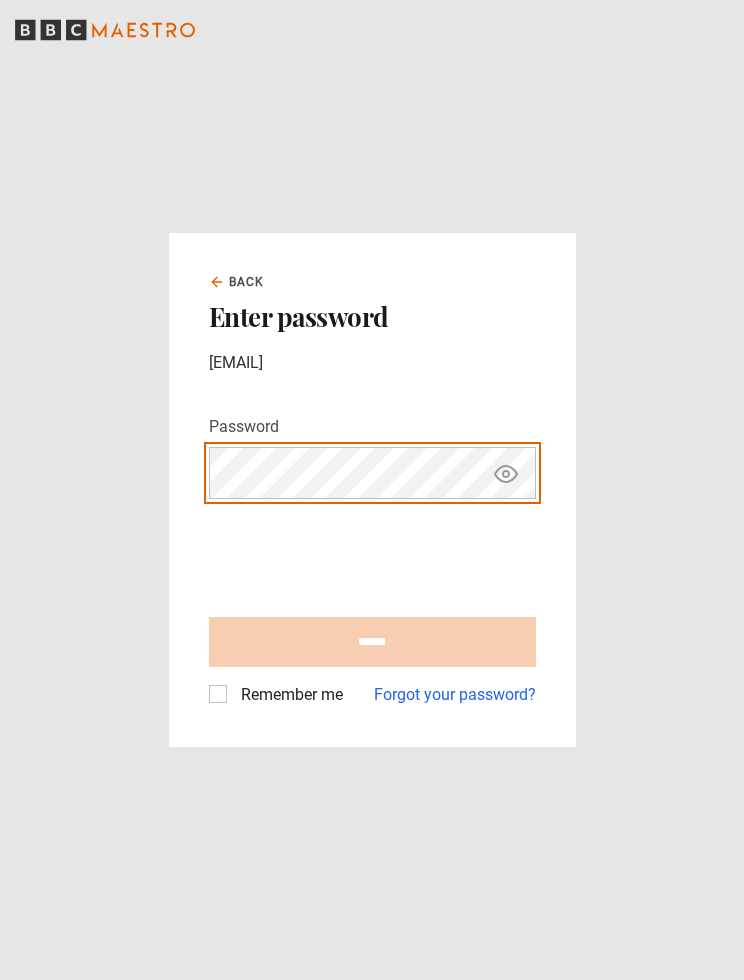 scroll, scrollTop: 0, scrollLeft: 0, axis: both 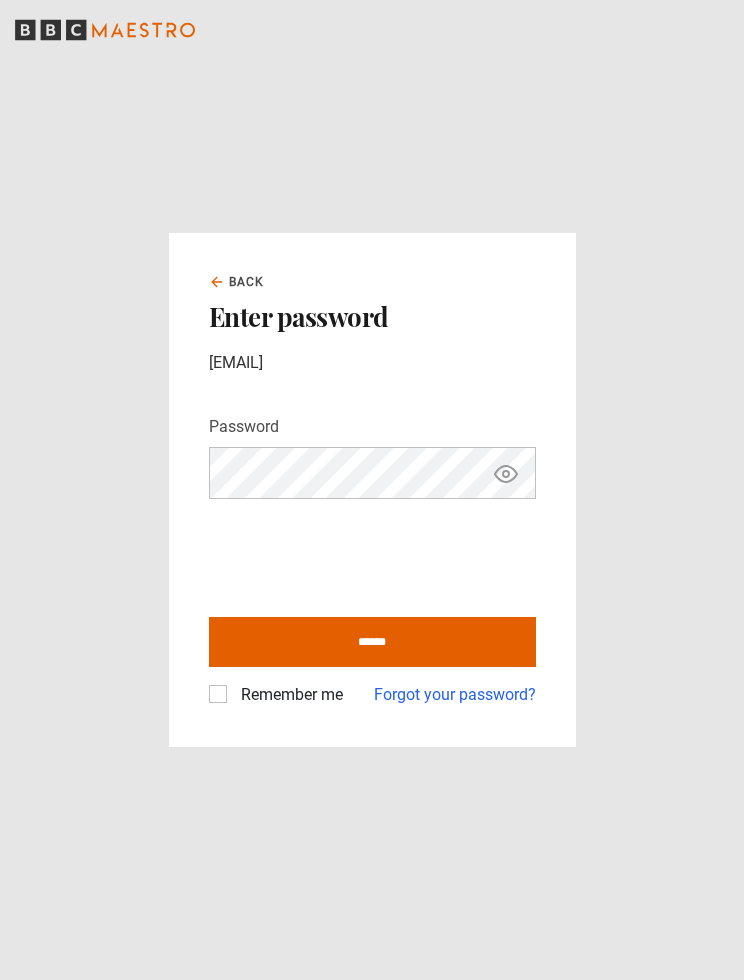 click on "******" at bounding box center [372, 642] 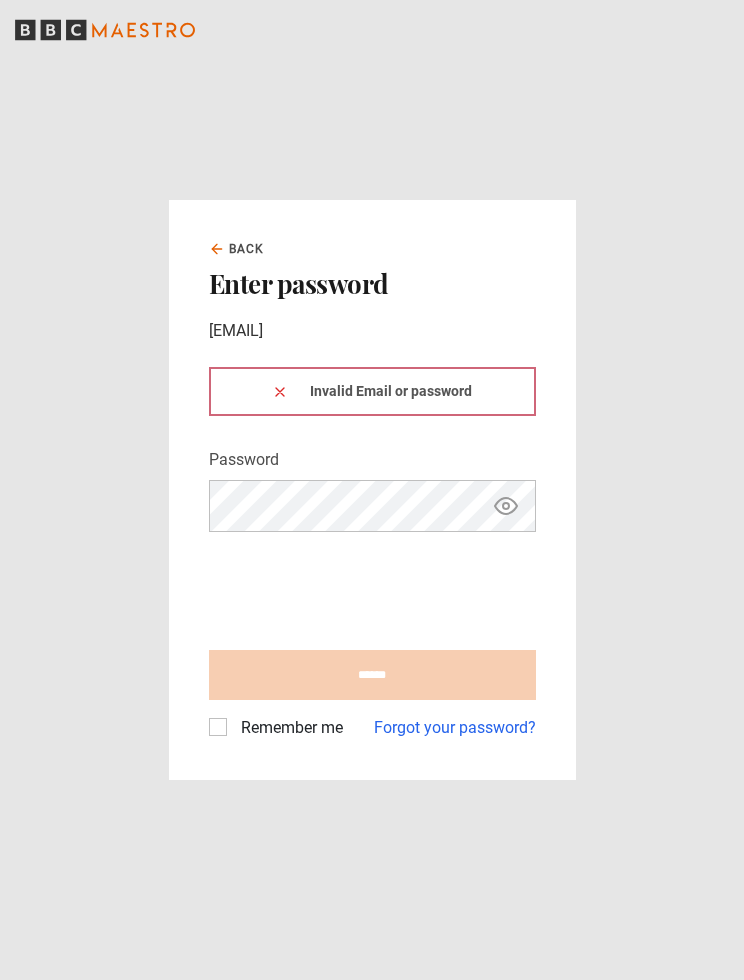 scroll, scrollTop: 0, scrollLeft: 0, axis: both 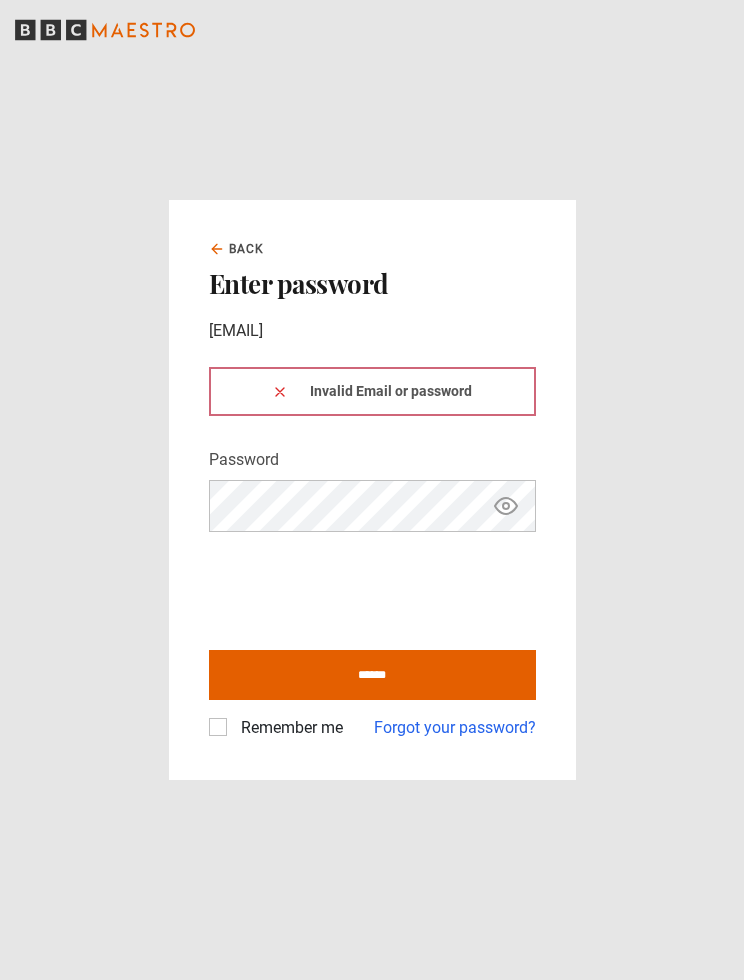 click on "******" at bounding box center (372, 675) 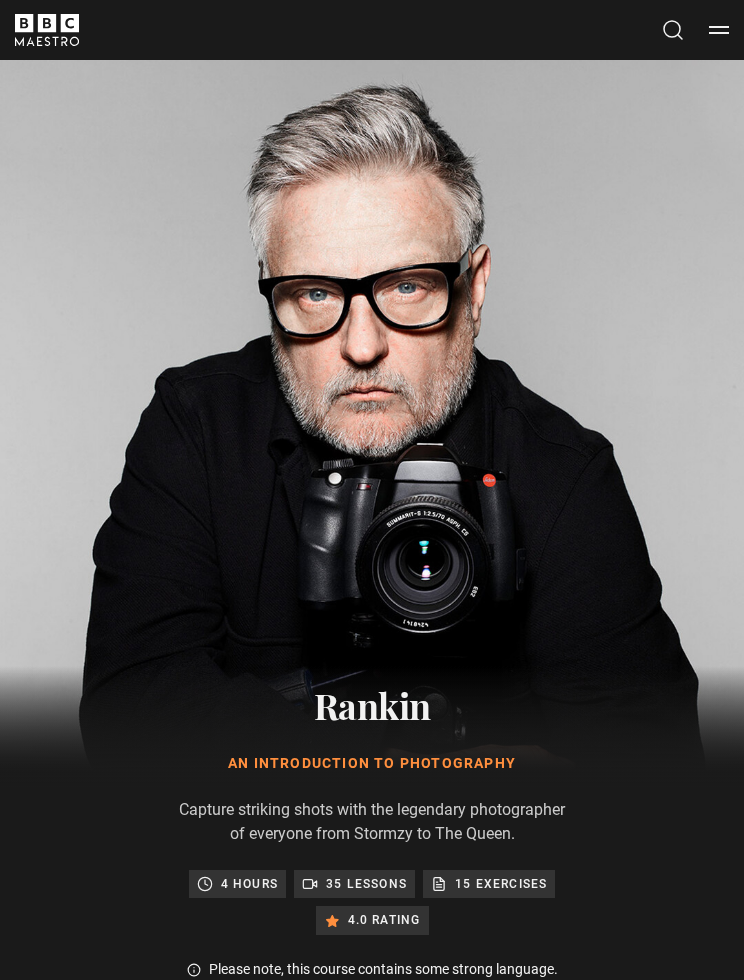 scroll, scrollTop: 0, scrollLeft: 0, axis: both 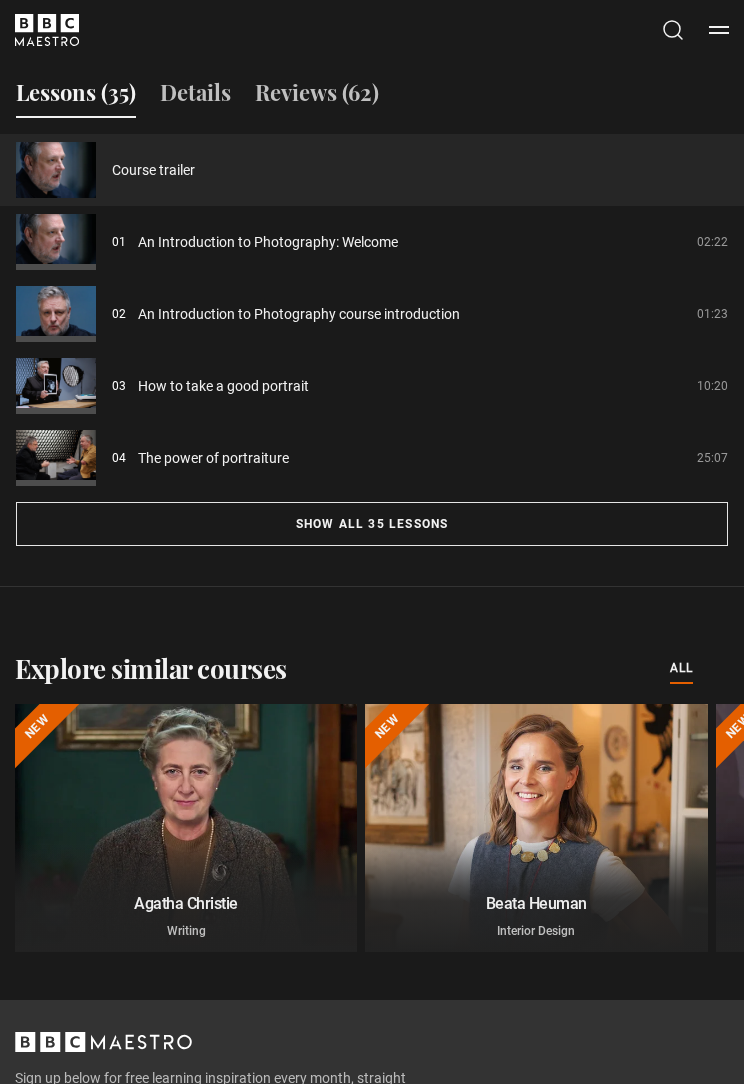 click on "Show all 35 lessons" at bounding box center [372, 524] 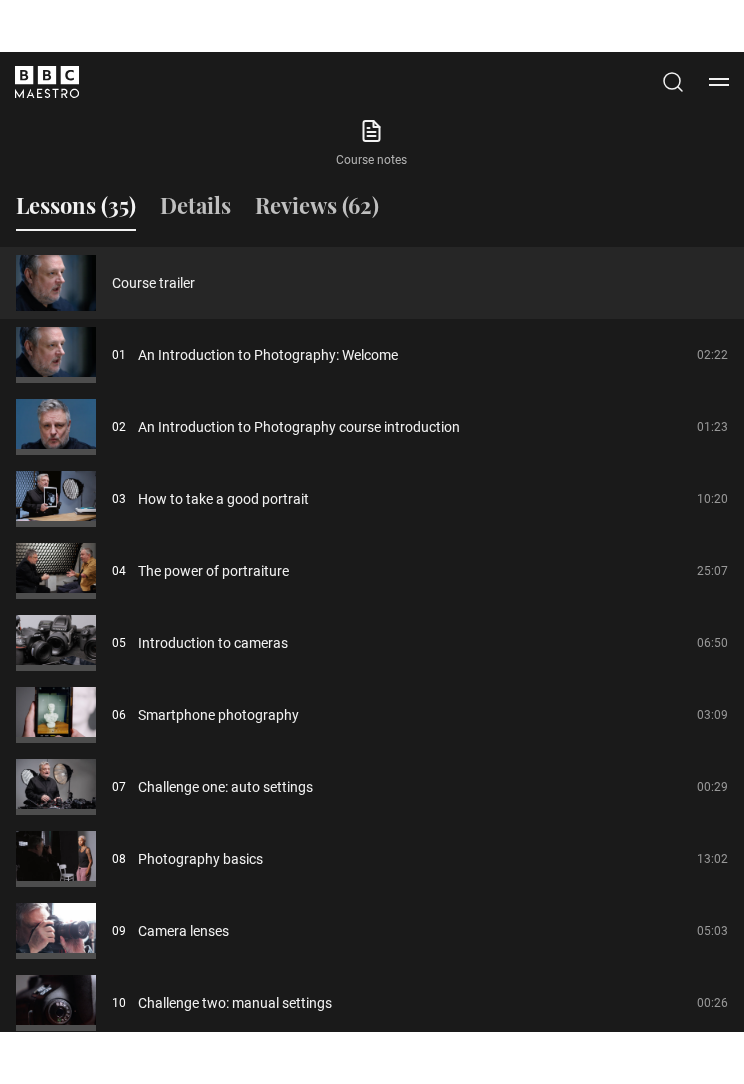 scroll, scrollTop: 1810, scrollLeft: 0, axis: vertical 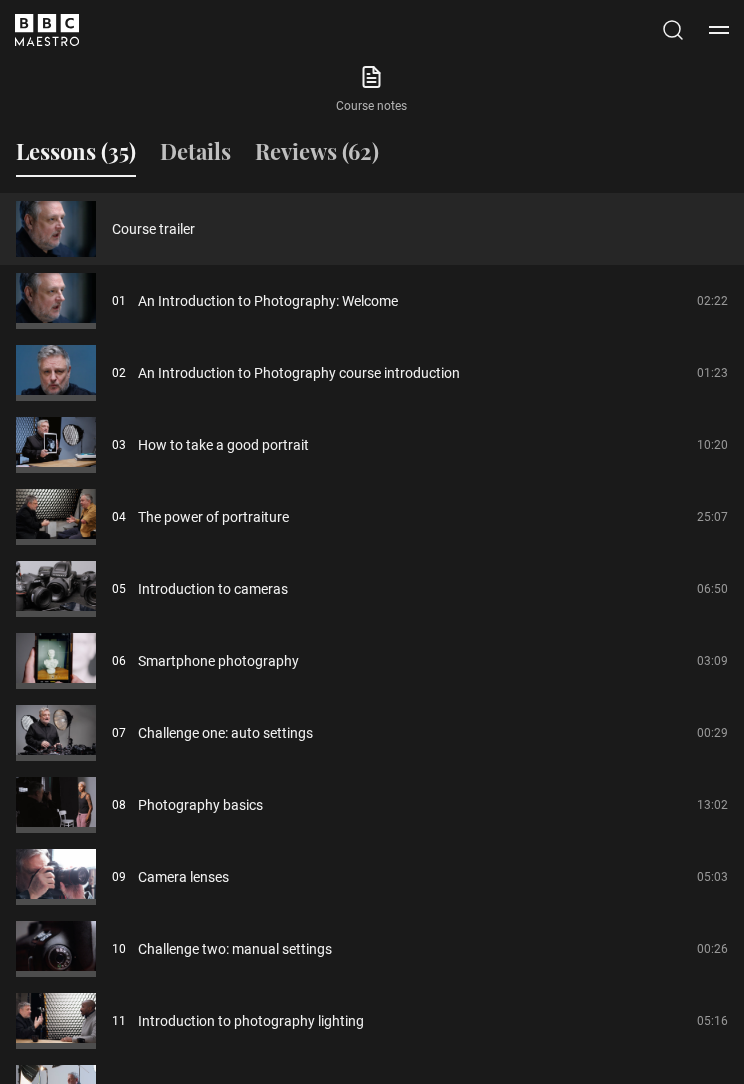click on "An Introduction to Photography: Welcome" at bounding box center [268, 301] 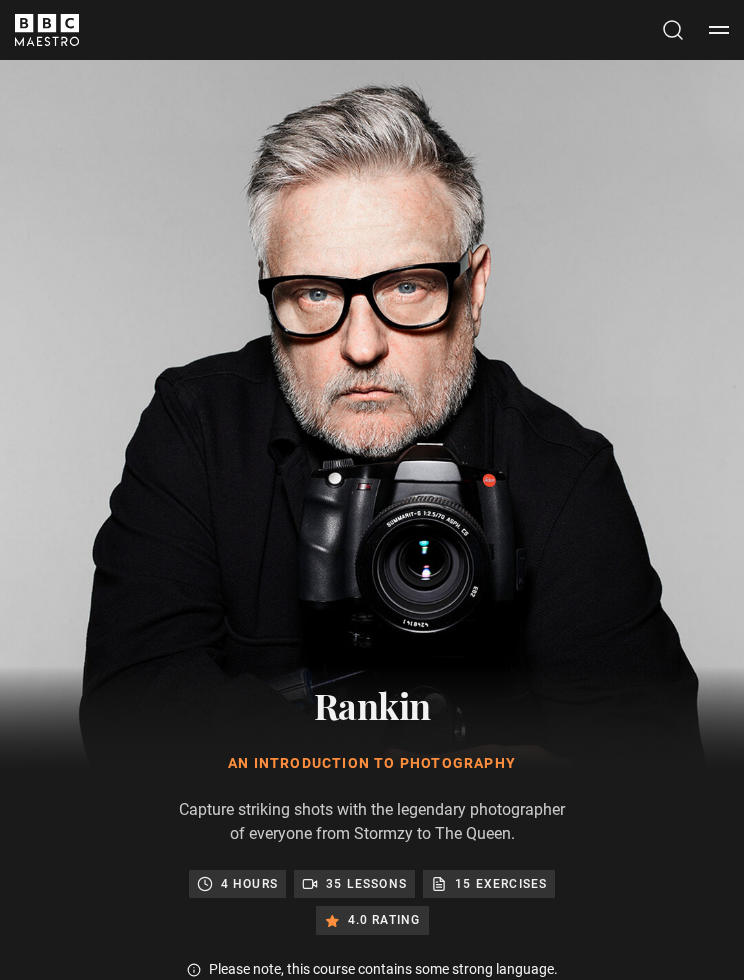scroll, scrollTop: 1156, scrollLeft: 0, axis: vertical 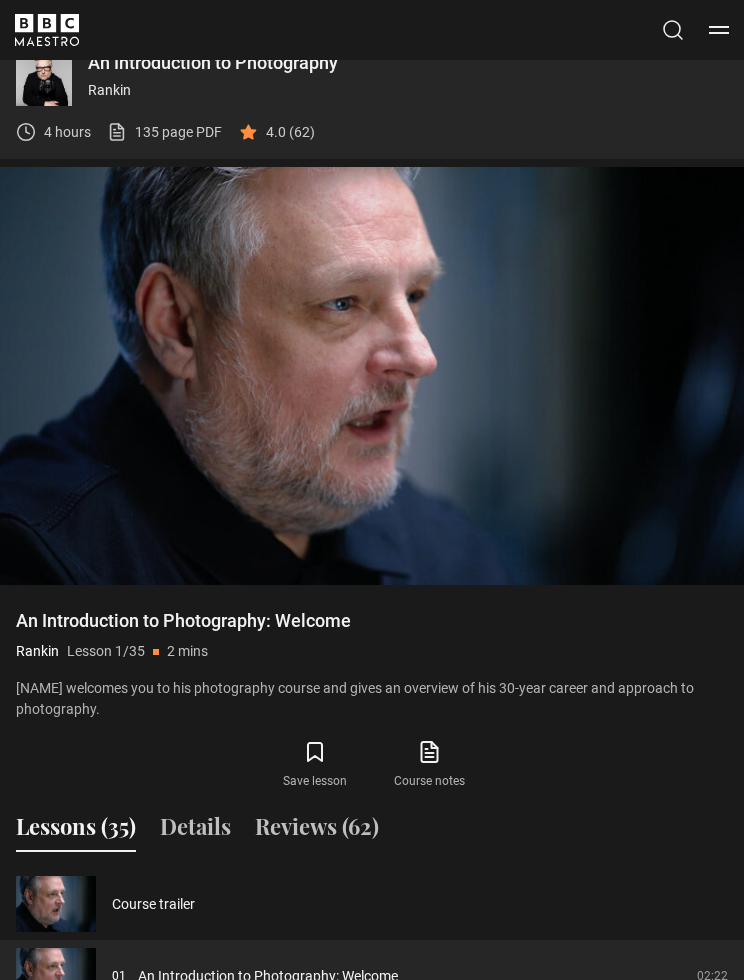 click on "Video Player is loading. Play Lesson An Introduction to Photography: Welcome 10s Skip Back 10 seconds Pause 10s Skip Forward 10 seconds Loaded :  6.86% Pause Mute Current Time  0:01 - Duration  2:23
Rankin
Lesson 1
An Introduction to Photography: Welcome
1x Playback Rate 2x 1.5x 1x , selected 0.5x Captions captions off , selected English  Captions This is a modal window.
Lesson Completed
Up next
An Introduction to Photography course introduction
Cancel
Do you want to save this lesson?
Save lesson" at bounding box center [372, 376] 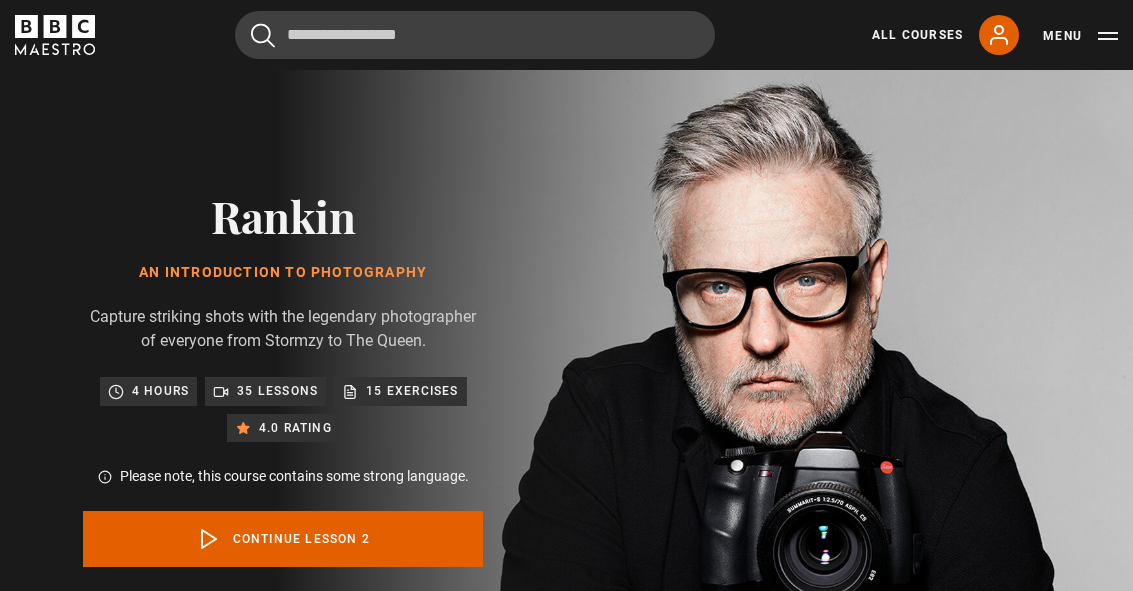 scroll, scrollTop: 767, scrollLeft: 0, axis: vertical 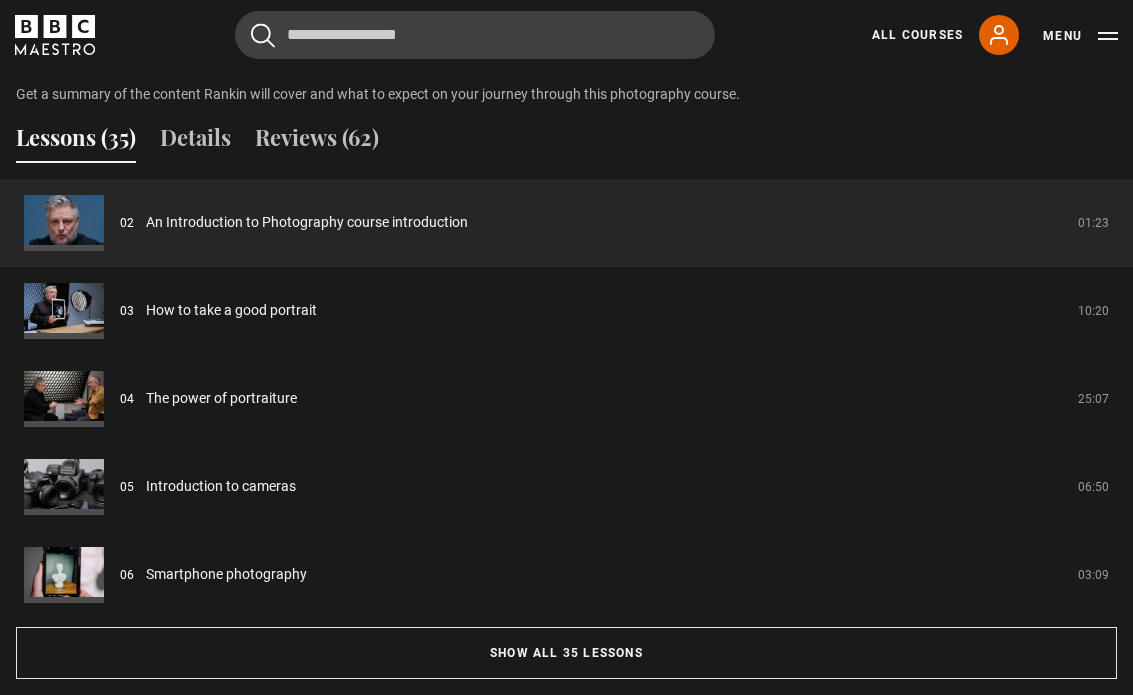 click on "How to take a good portrait" at bounding box center [231, 310] 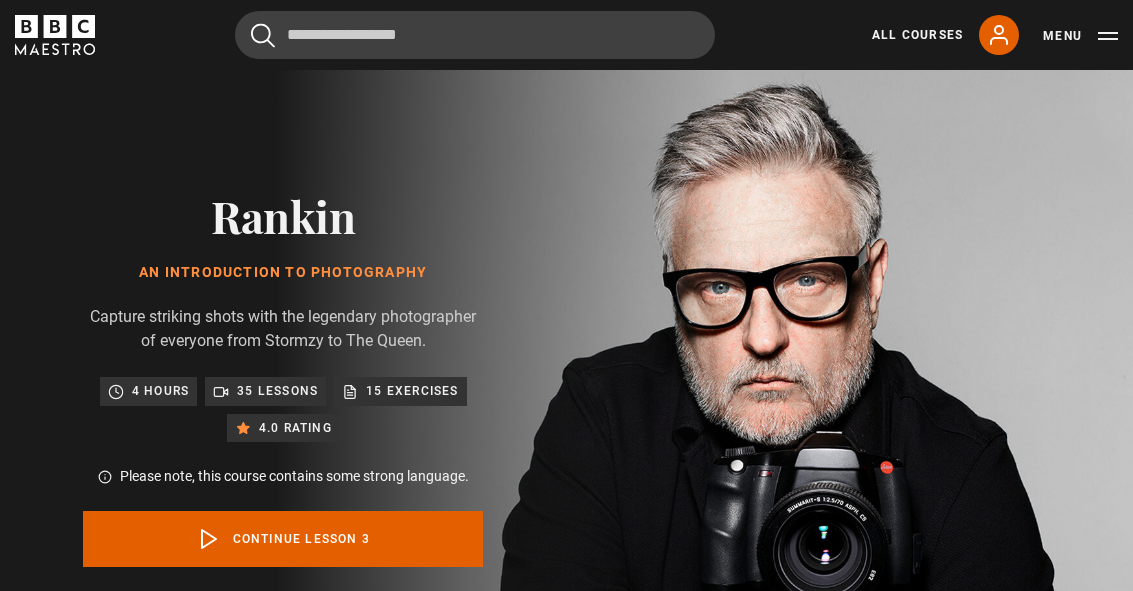 scroll, scrollTop: 767, scrollLeft: 0, axis: vertical 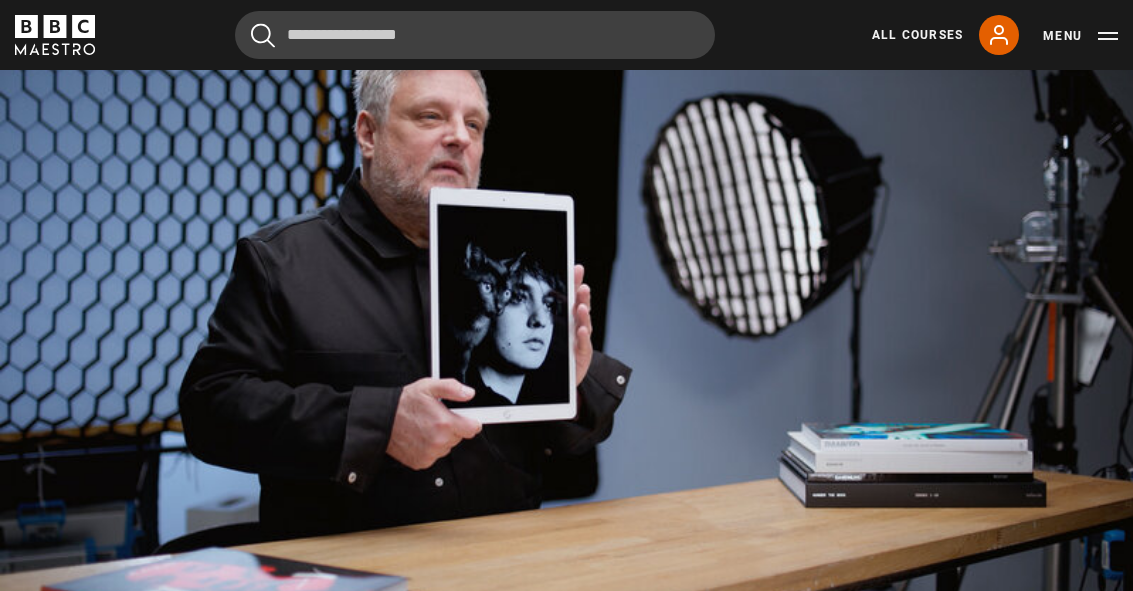 click on "Video Player is loading. Play Lesson How to take a good portrait 10s Skip Back 10 seconds Pause 10s Skip Forward 10 seconds Loaded :  2.37% Pause Mute Current Time  0:03 - Duration  10:21
Rankin
Lesson 3
How to take a good portrait
1x Playback Rate 2x 1.5x 1x , selected 0.5x Captions captions off , selected English  Captions This is a modal window.
Lesson Completed
Up next
The power of portraiture
Cancel
Do you want to save this lesson?
Save lesson" at bounding box center (566, 326) 